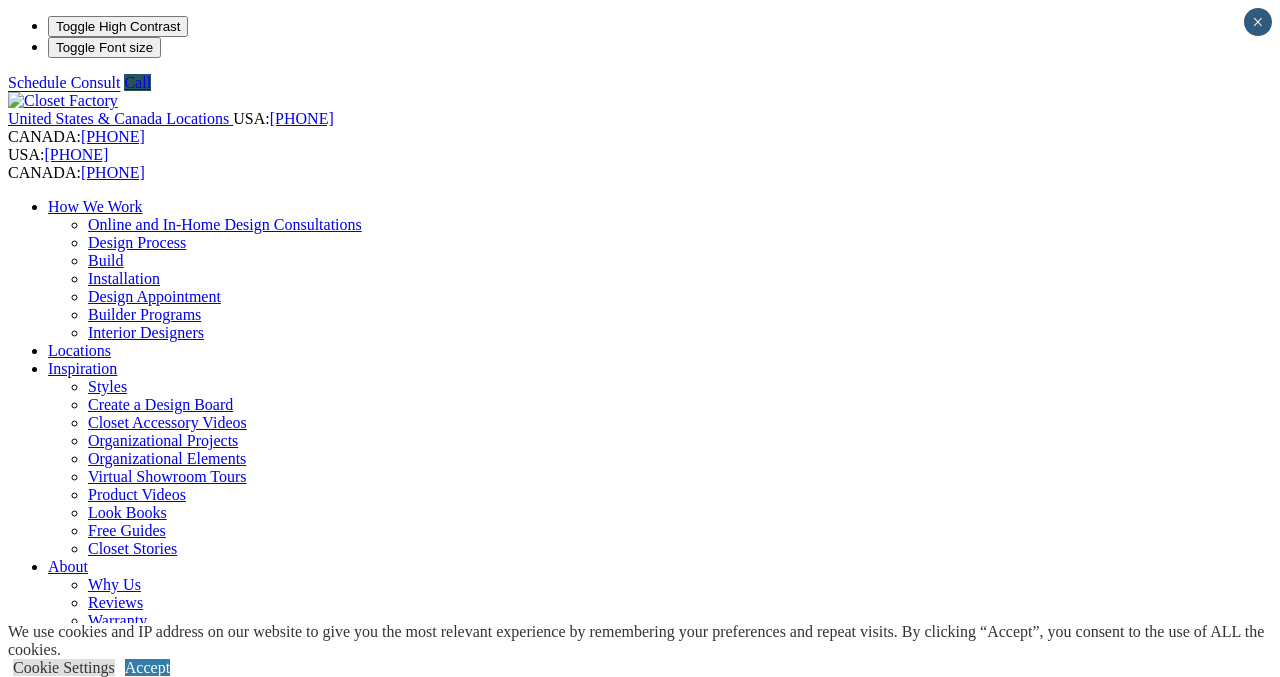 scroll, scrollTop: 0, scrollLeft: 0, axis: both 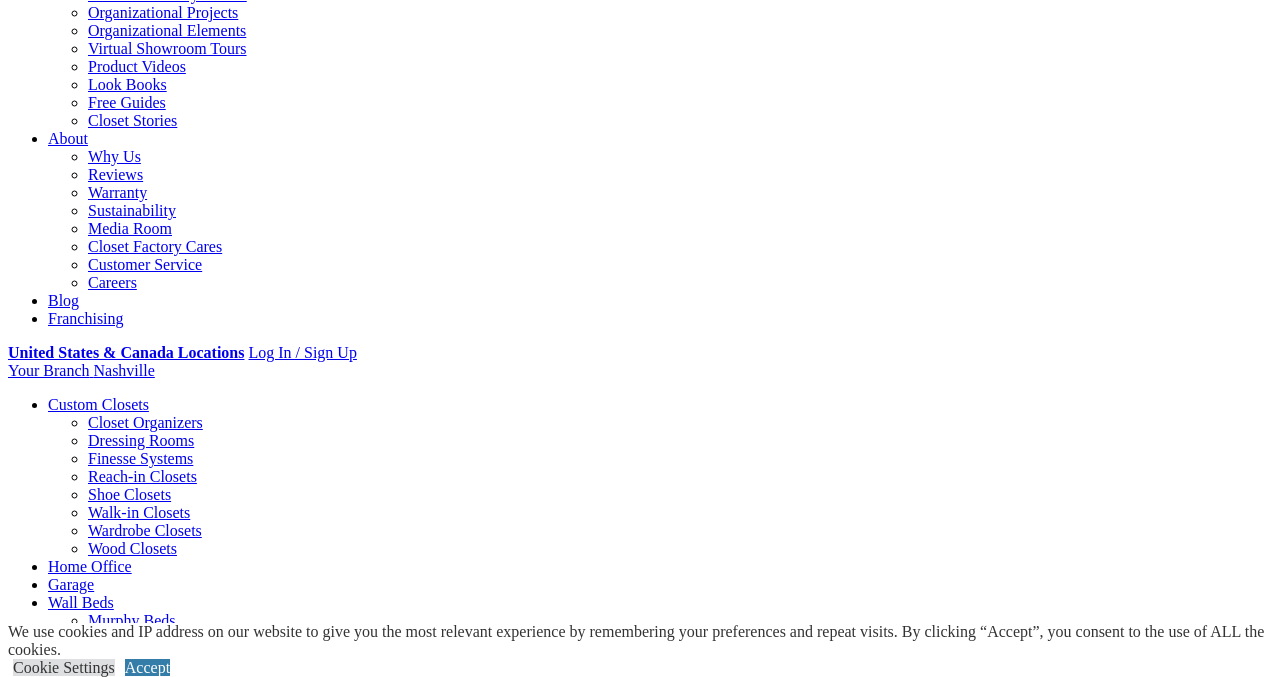 click on "CLOSE (X)" at bounding box center [46, 1425] 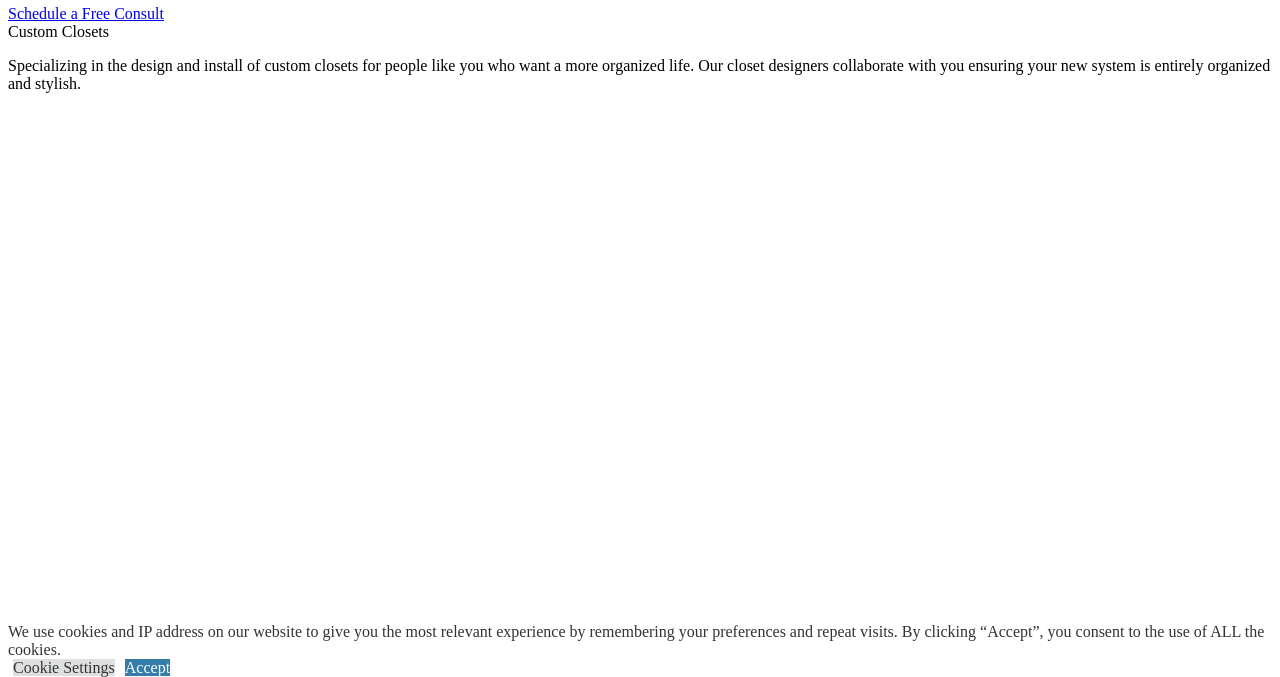 scroll, scrollTop: 1195, scrollLeft: 0, axis: vertical 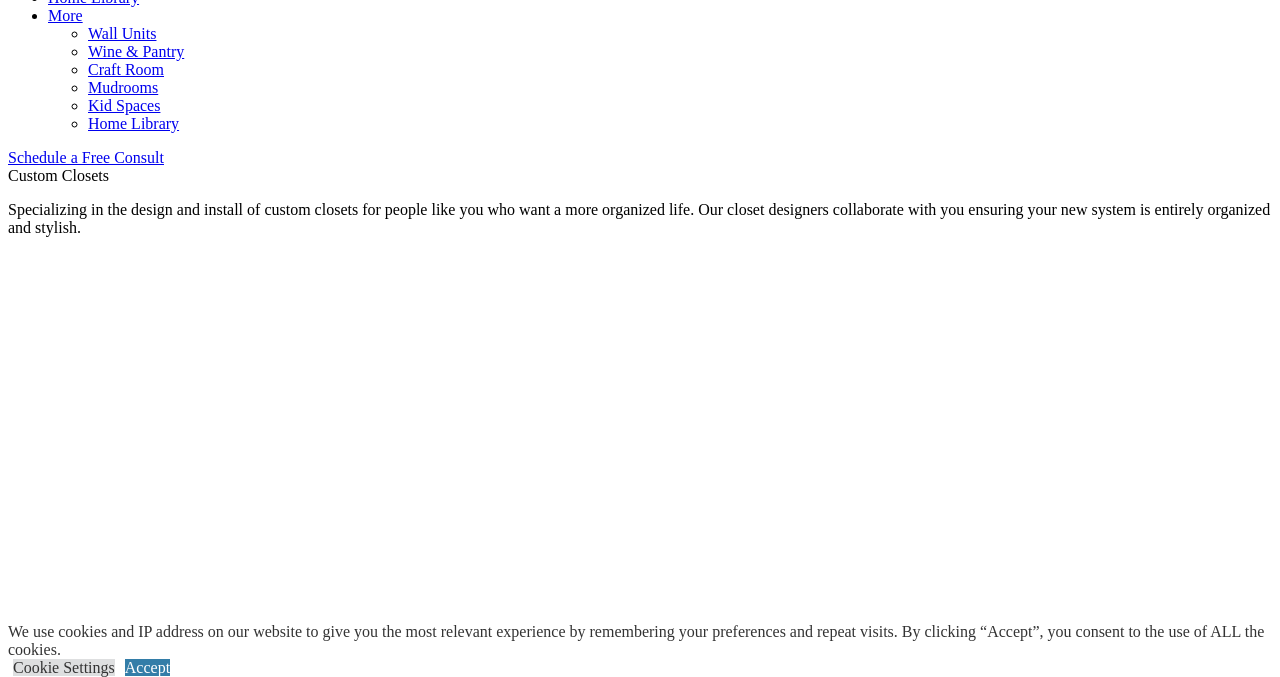 click on "Dressing Rooms" at bounding box center [141, -327] 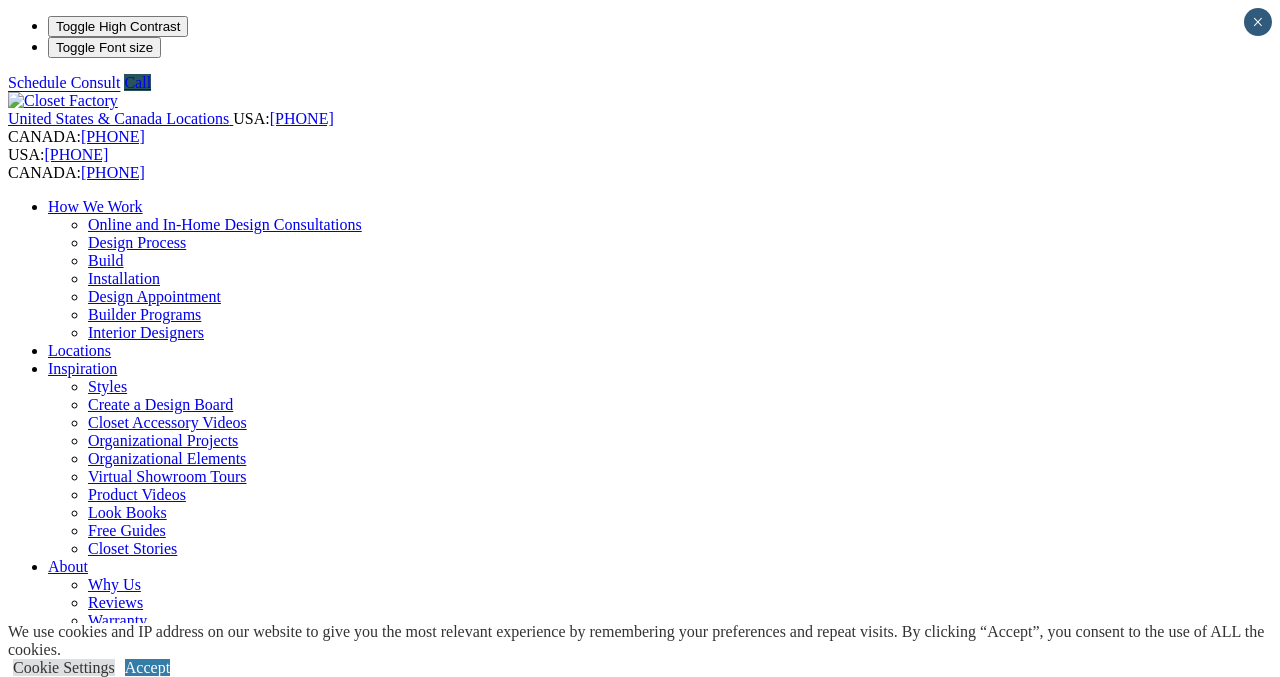 scroll, scrollTop: 0, scrollLeft: 0, axis: both 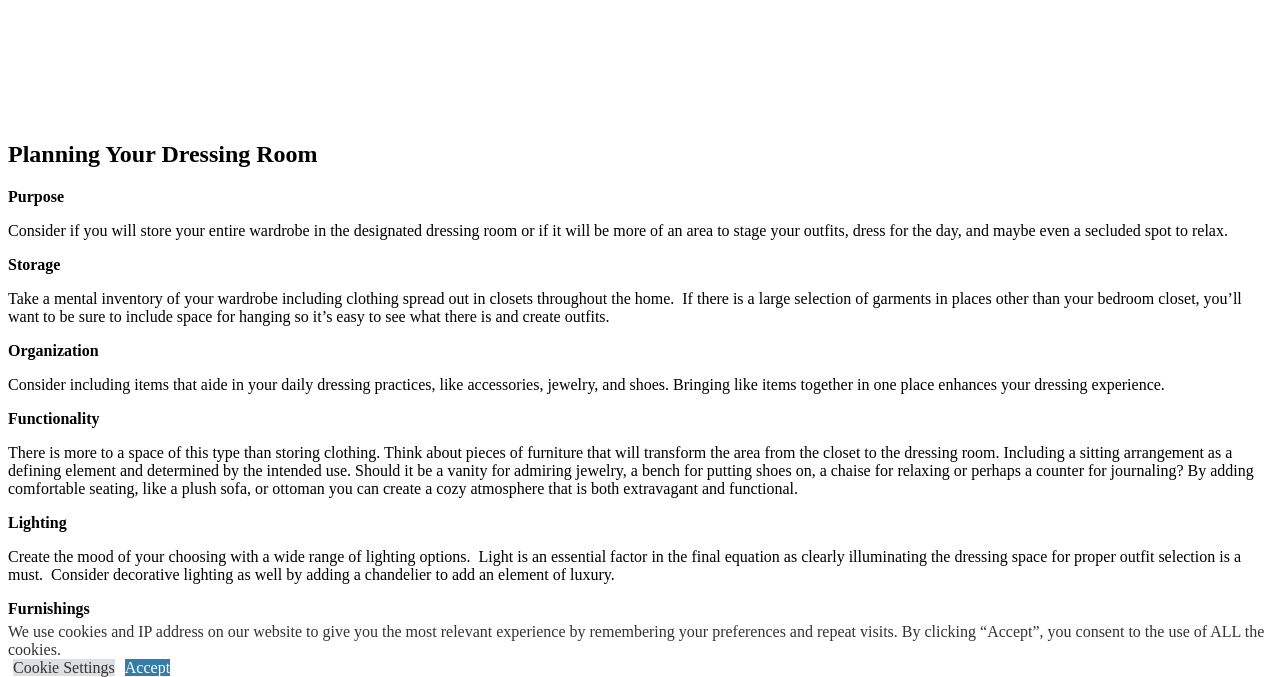 click on "Large dressing room in antiqued white paint styled in traditional cabinetry featuring Acanthus moldings and lion onlays. Room features a fabric statement ceiling." at bounding box center (640, 1402) 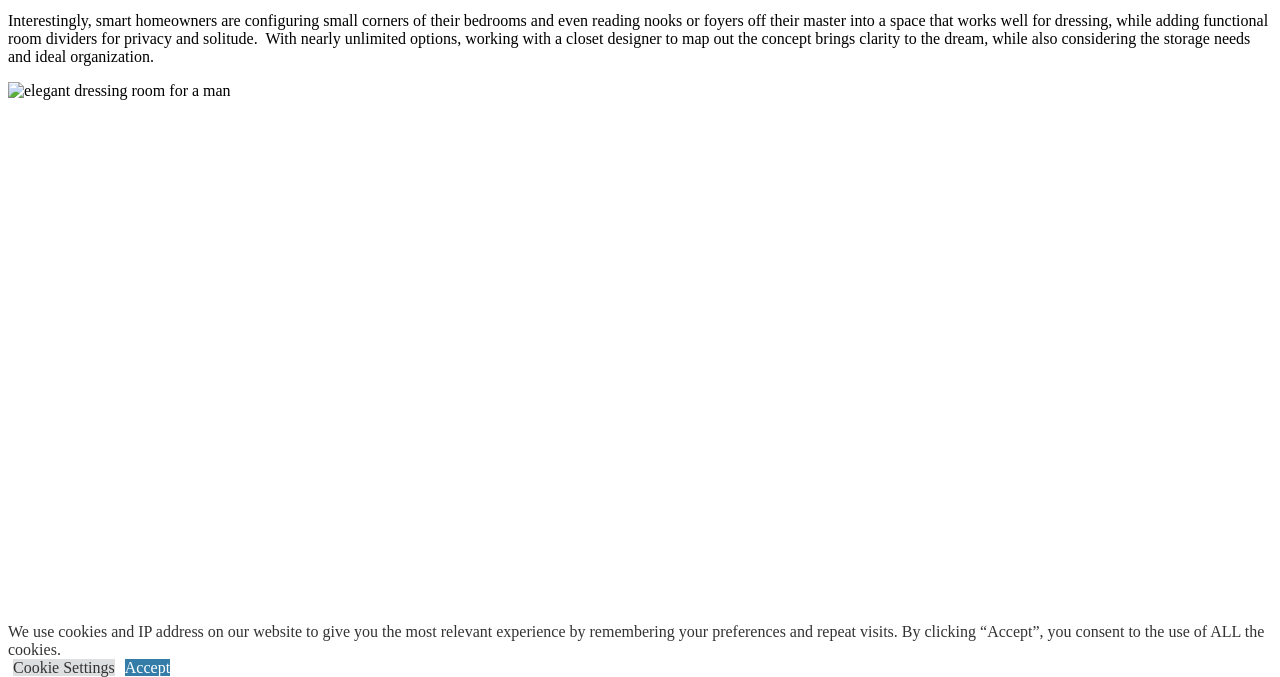 scroll, scrollTop: 1757, scrollLeft: 0, axis: vertical 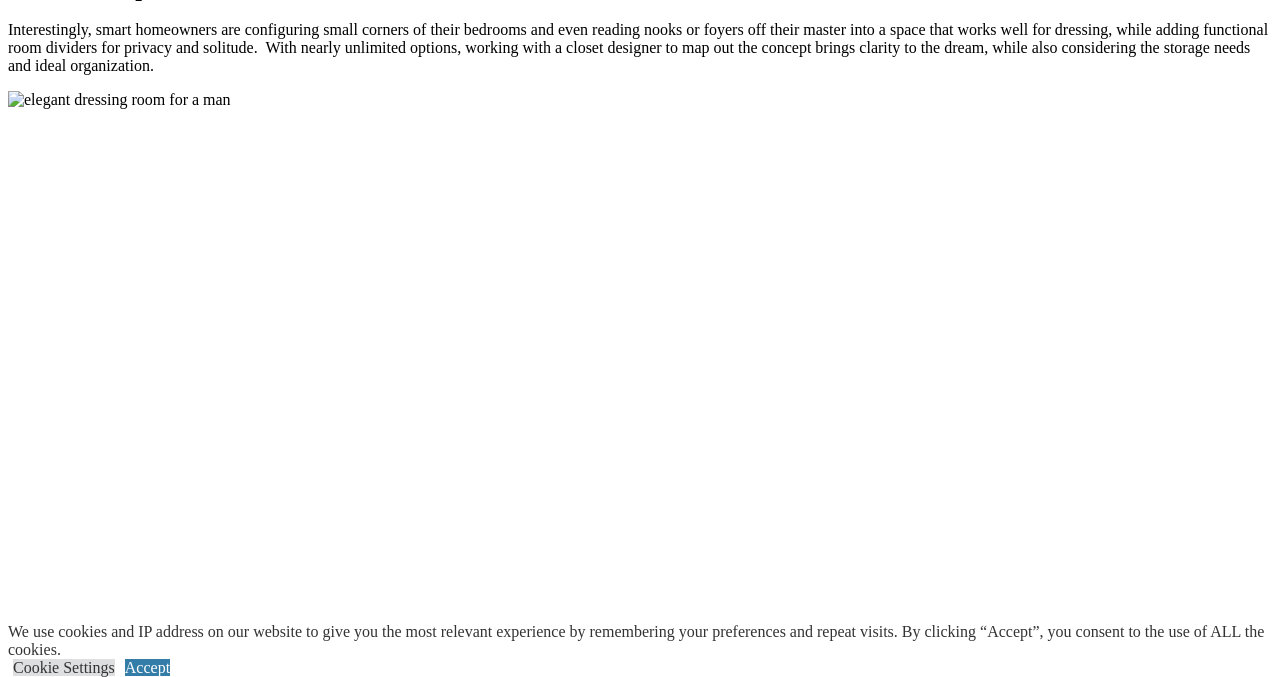 click on "Your Branch
Nashville
ZIP code
*" at bounding box center (640, -958) 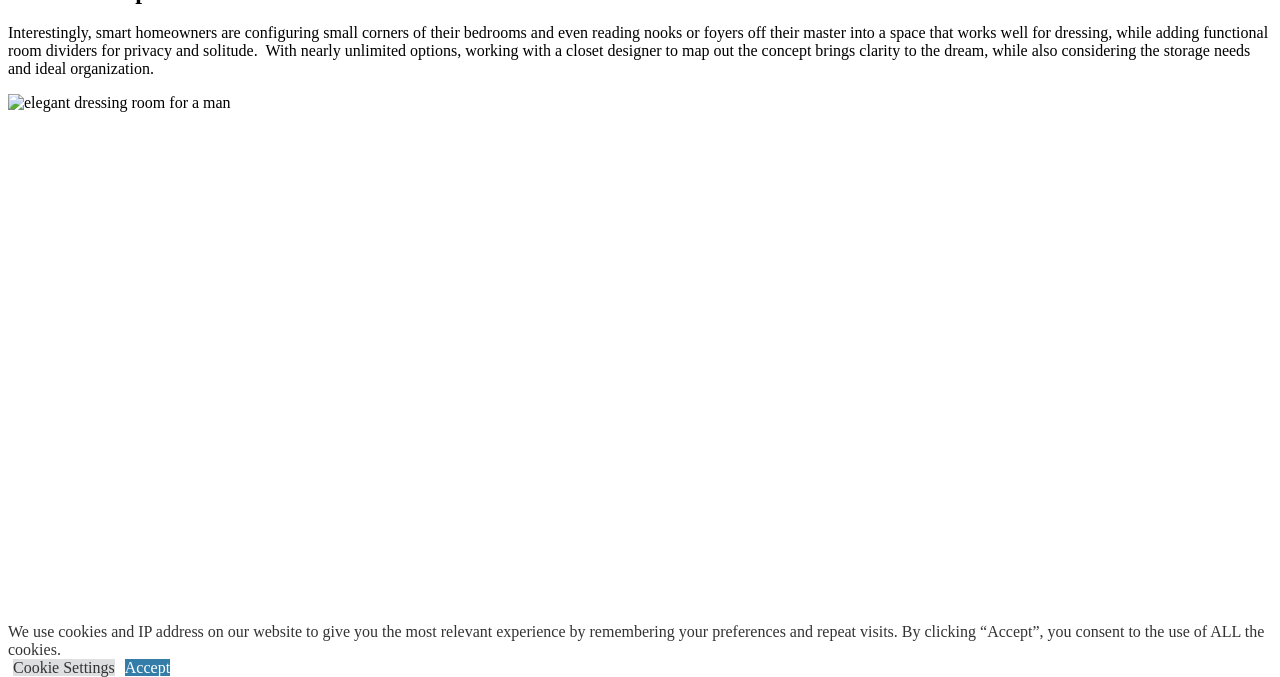 click on "Your Branch
Nashville
ZIP code
*" at bounding box center (640, -957) 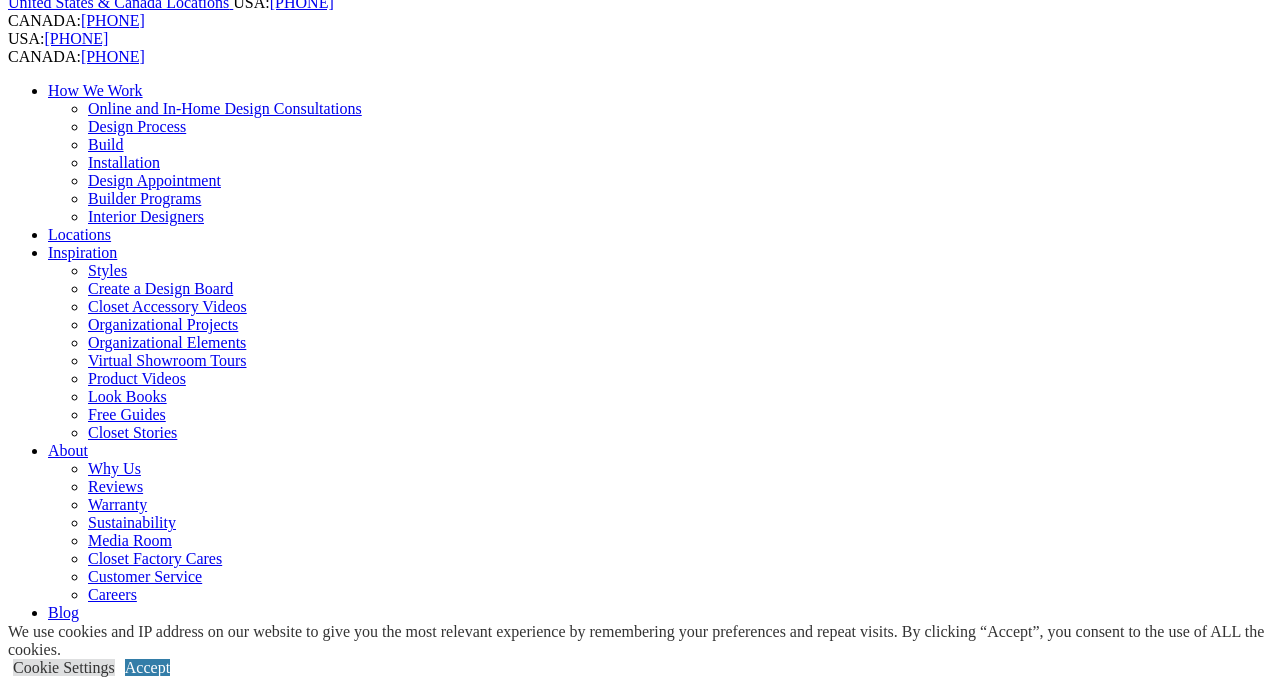 scroll, scrollTop: 0, scrollLeft: 0, axis: both 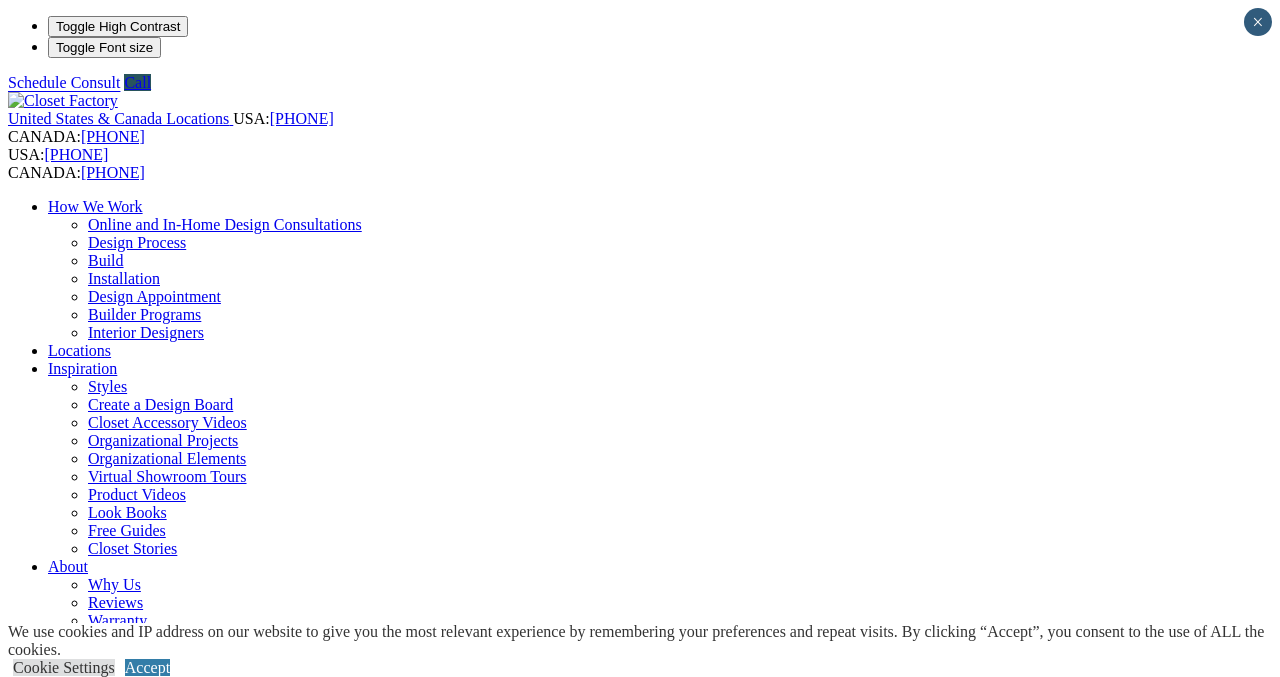 click on "Online and In-Home Design Consultations" at bounding box center [225, 224] 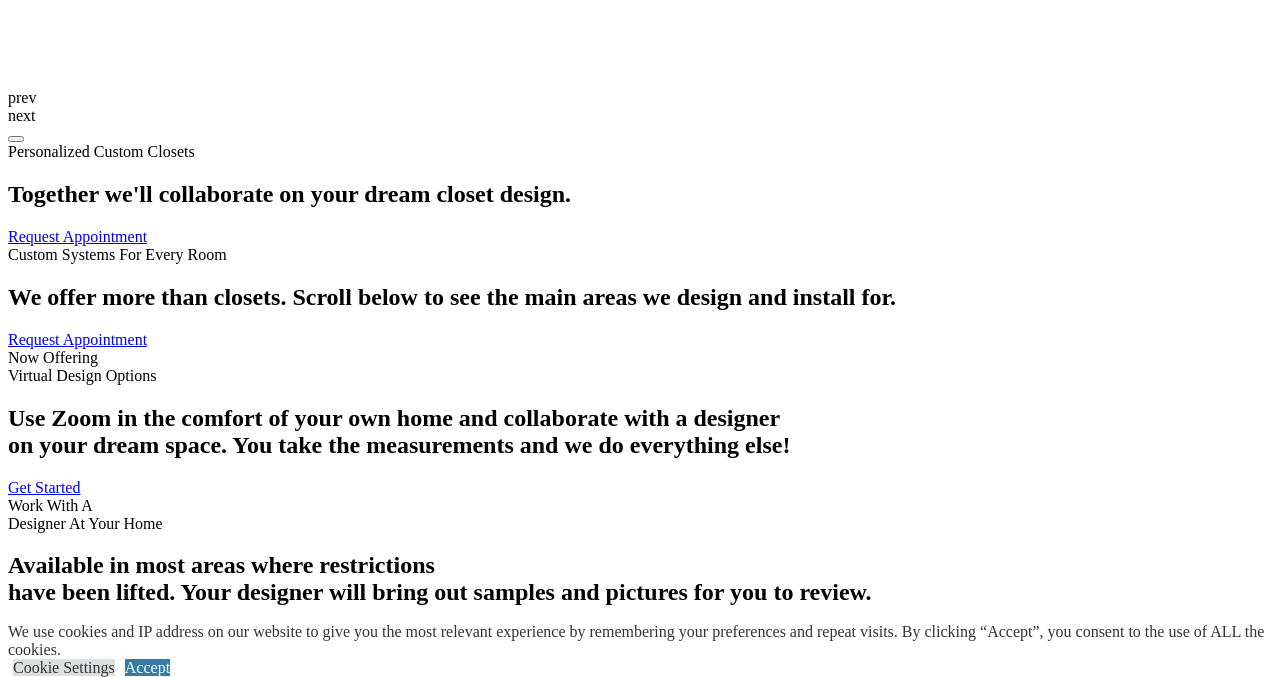 scroll, scrollTop: 2429, scrollLeft: 0, axis: vertical 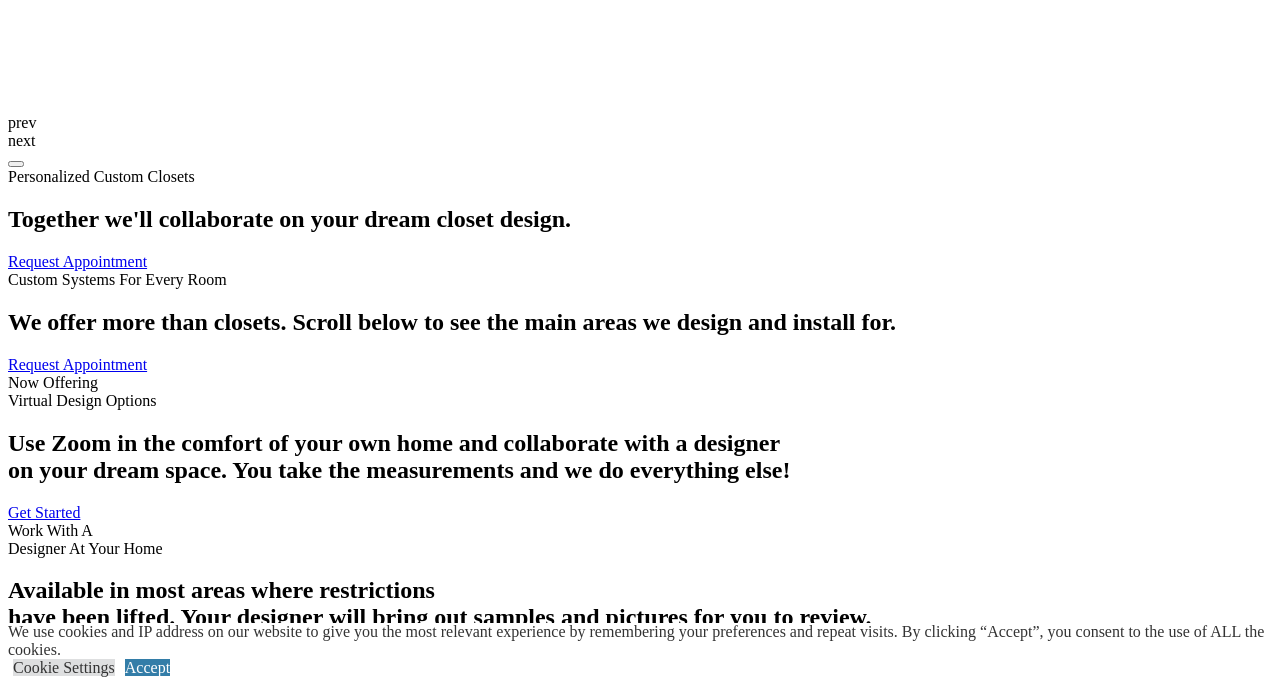 click on "See closets" at bounding box center [153, 1531] 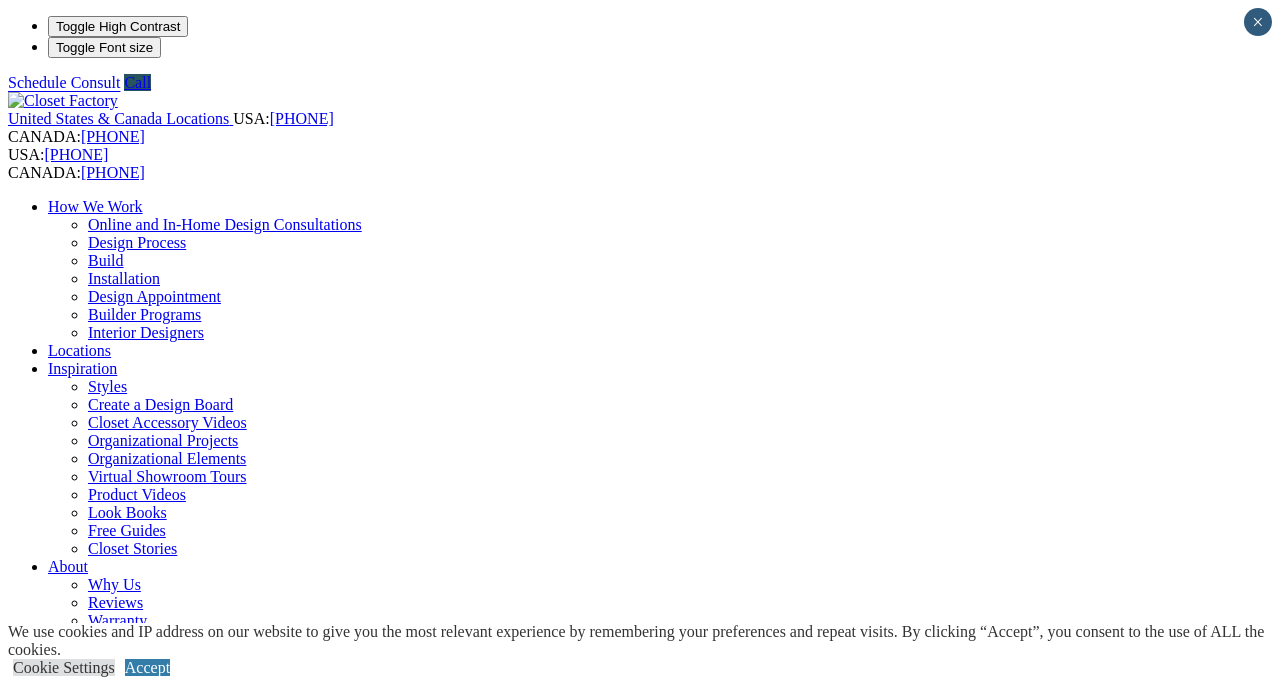 scroll, scrollTop: 0, scrollLeft: 0, axis: both 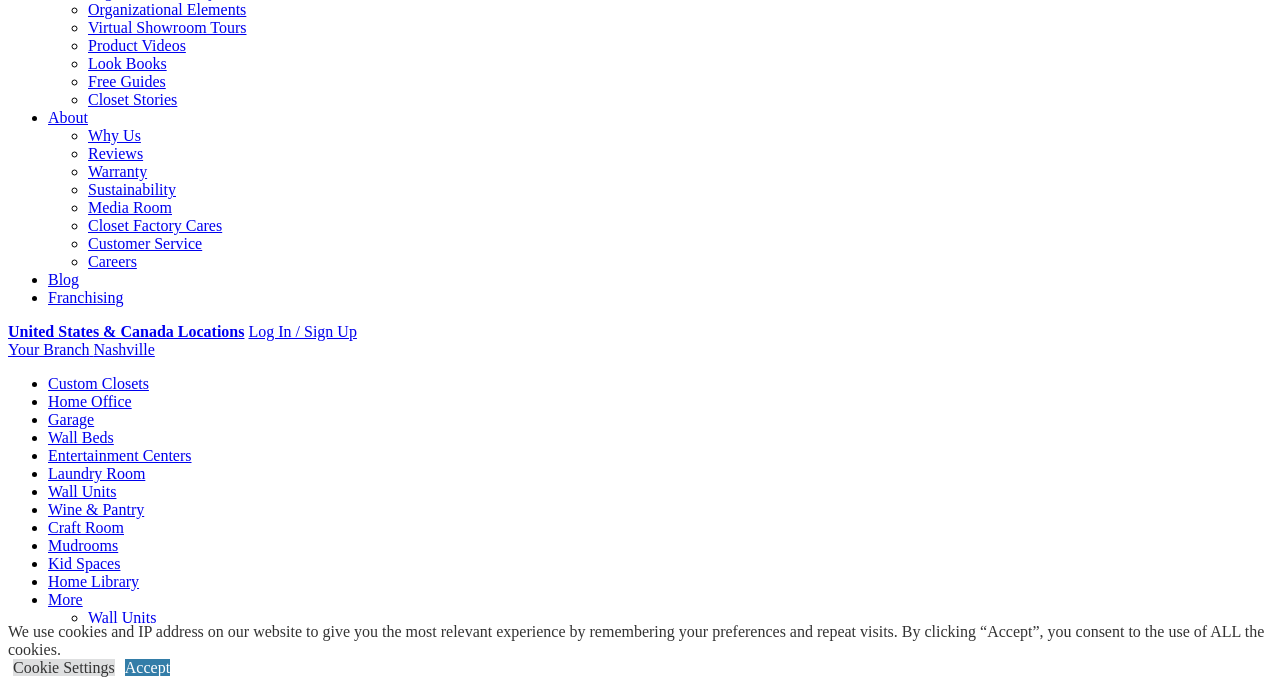 click on "Styles" at bounding box center (318, 1483) 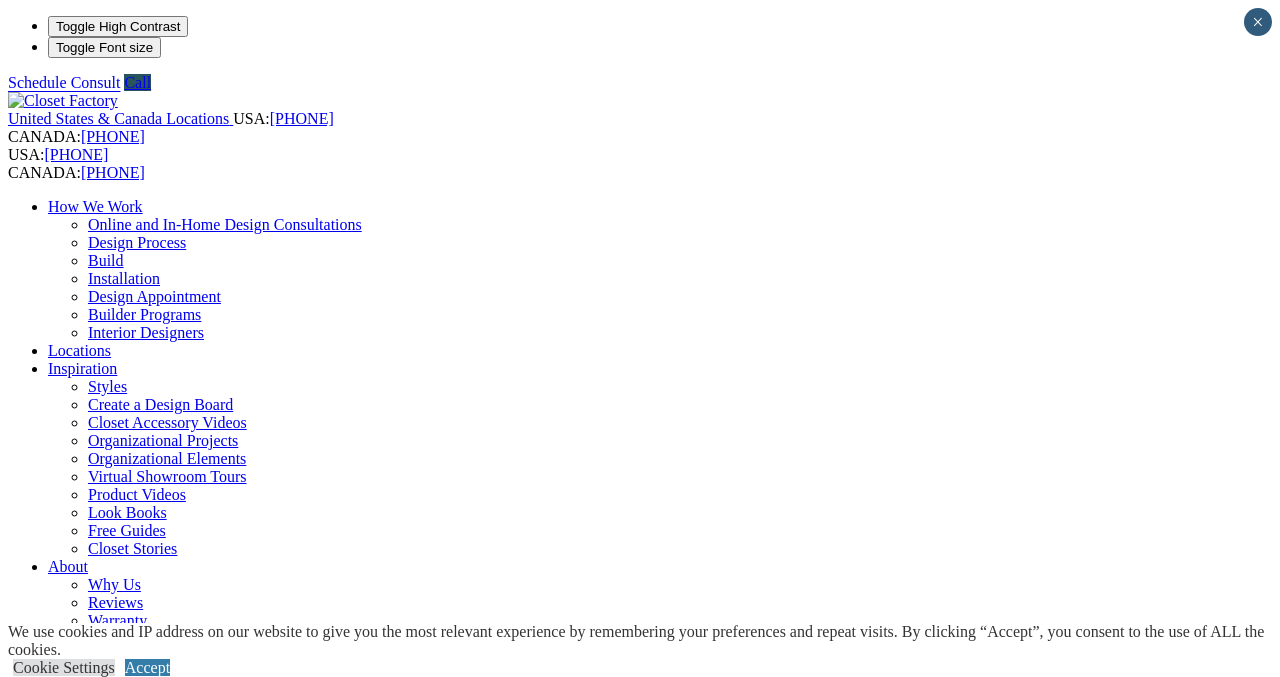 scroll, scrollTop: 0, scrollLeft: 0, axis: both 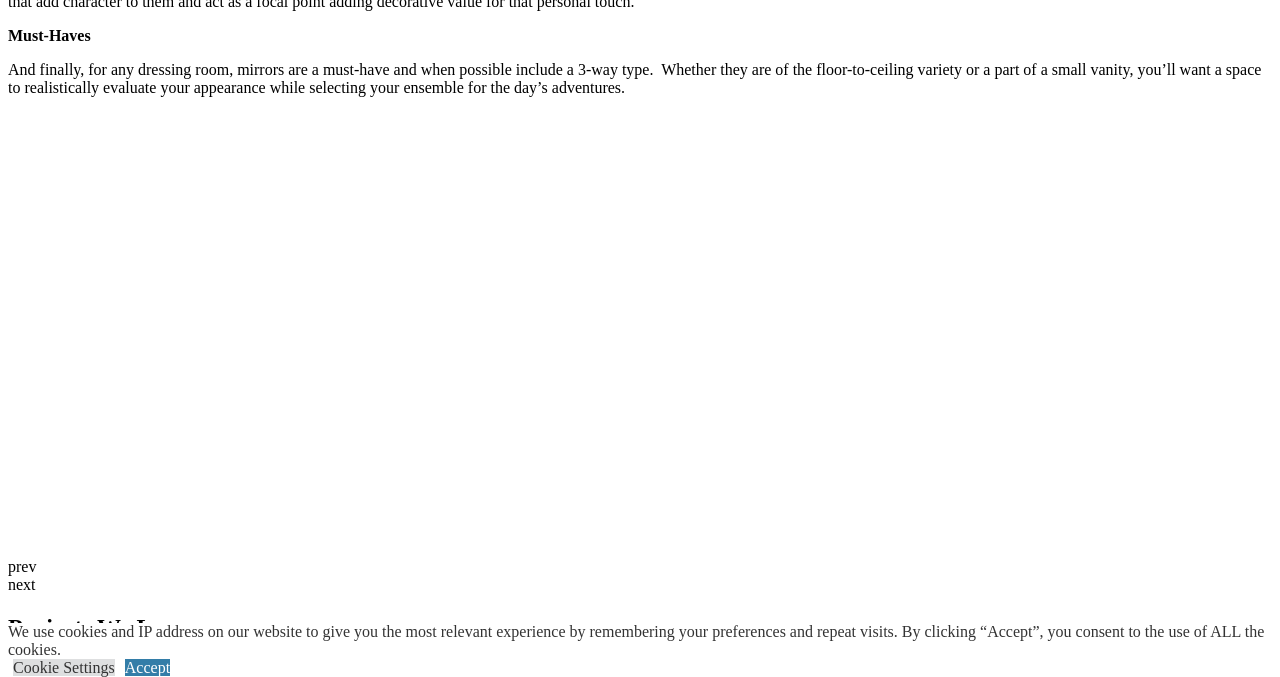 click on "Wardrobe Closets" at bounding box center (145, -2252) 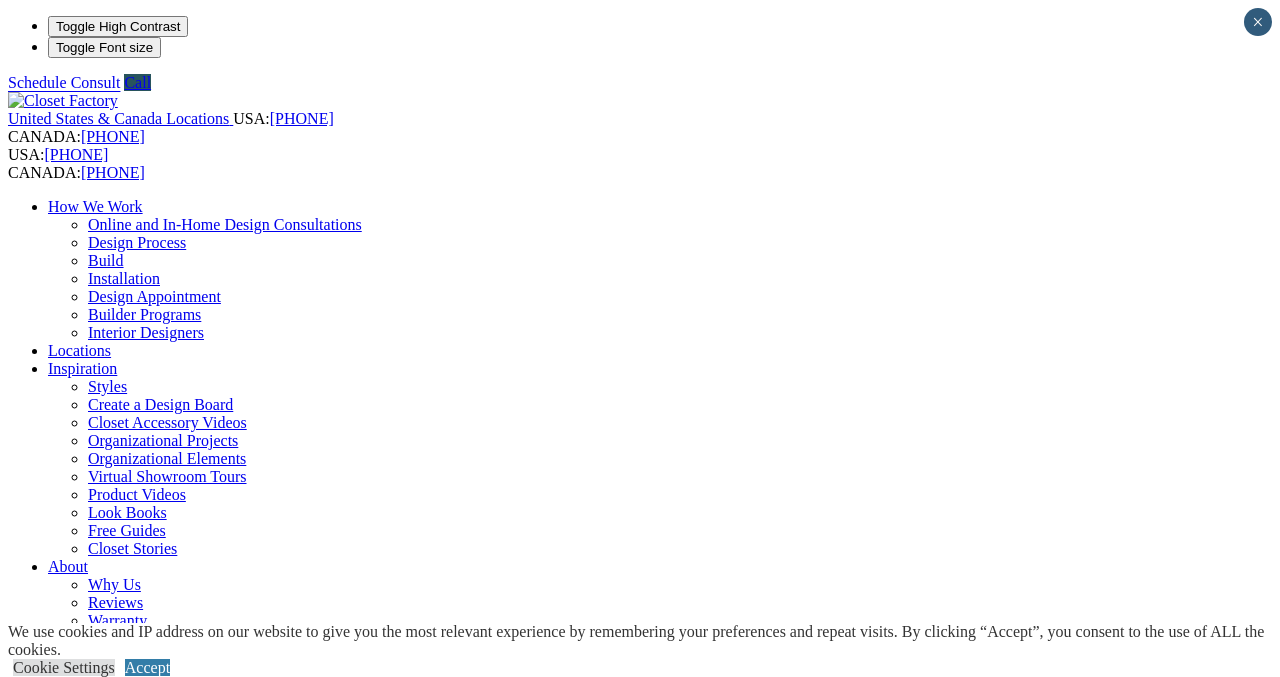 scroll, scrollTop: 0, scrollLeft: 0, axis: both 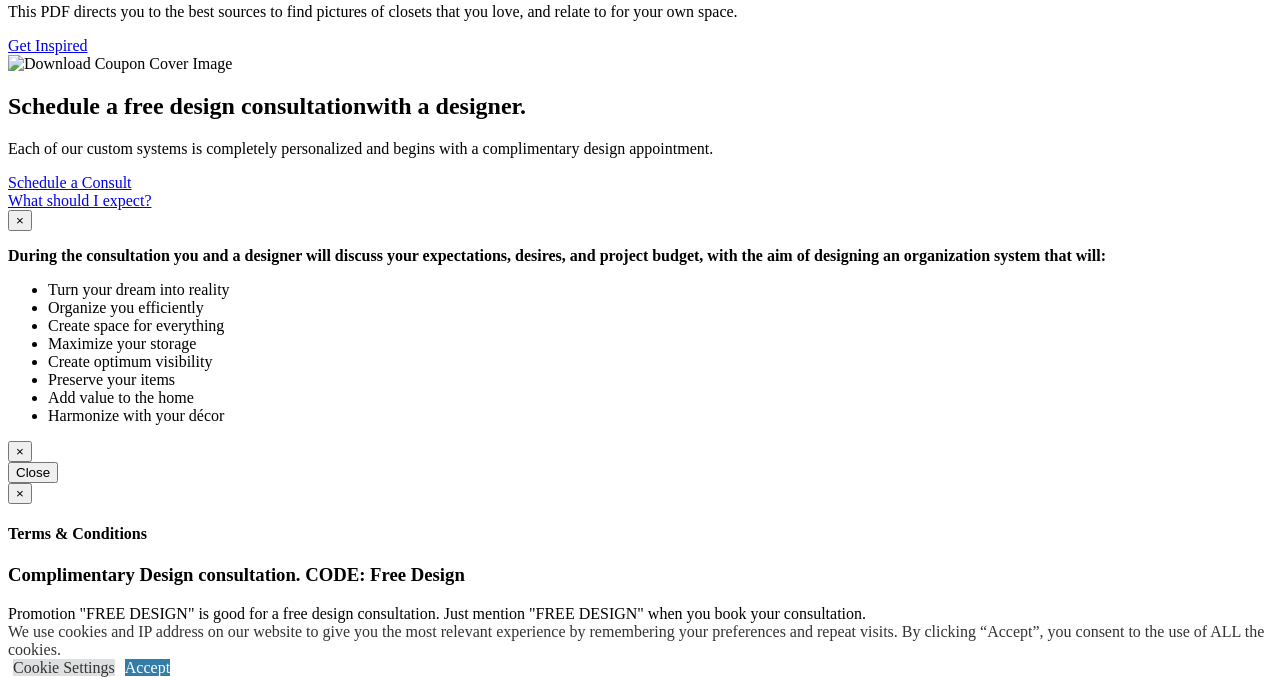click on "Schedule a Free Consult" at bounding box center [86, -3523] 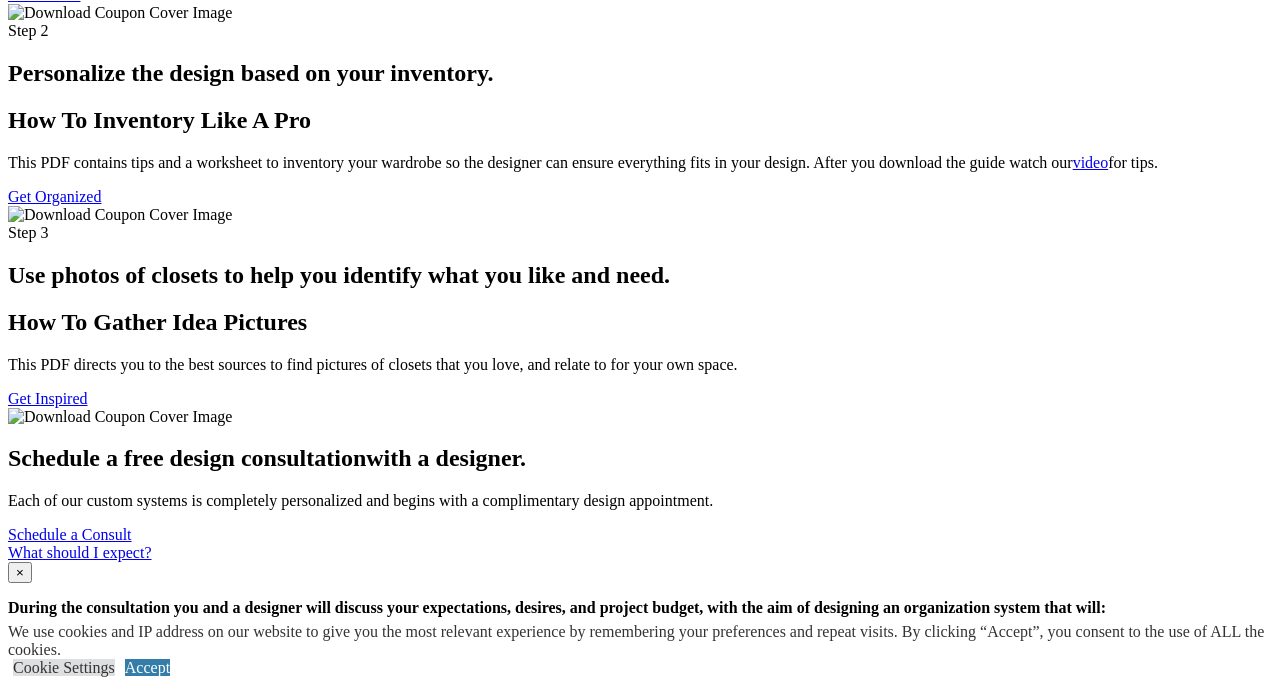 click on "First Name" at bounding box center [95, -3442] 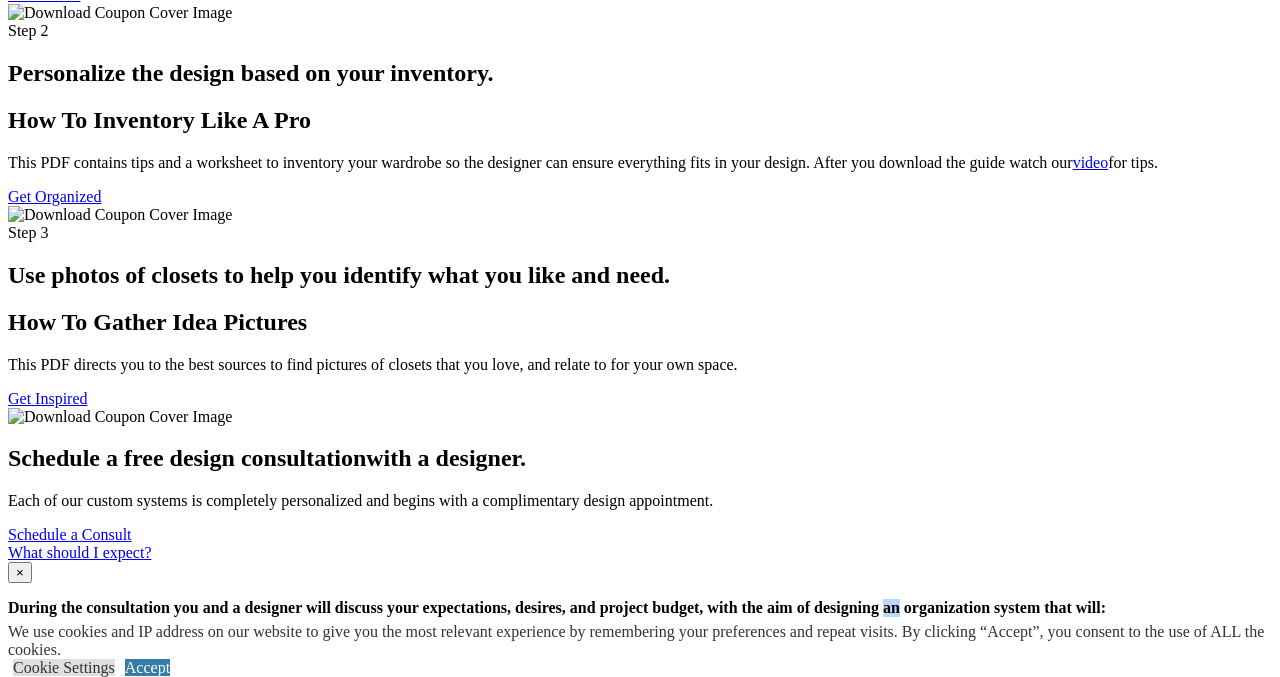 click on "During the consultation you and a designer will discuss your expectations, desires, and project budget, with the aim of designing an organization system that will: Turn your dream into reality Organize you efficiently Create space for everything Maximize your storage Create optimum visibility Preserve your items Add value to the home Harmonize with your décor" at bounding box center (640, 688) 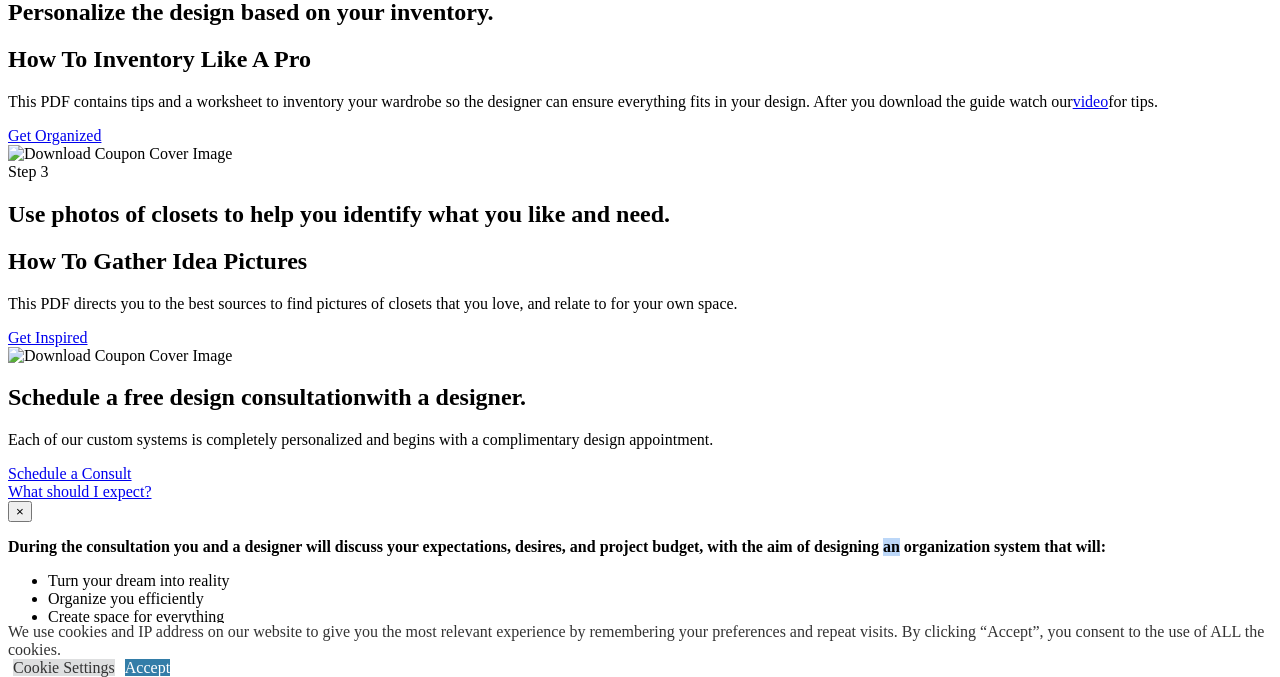 scroll, scrollTop: 4774, scrollLeft: 0, axis: vertical 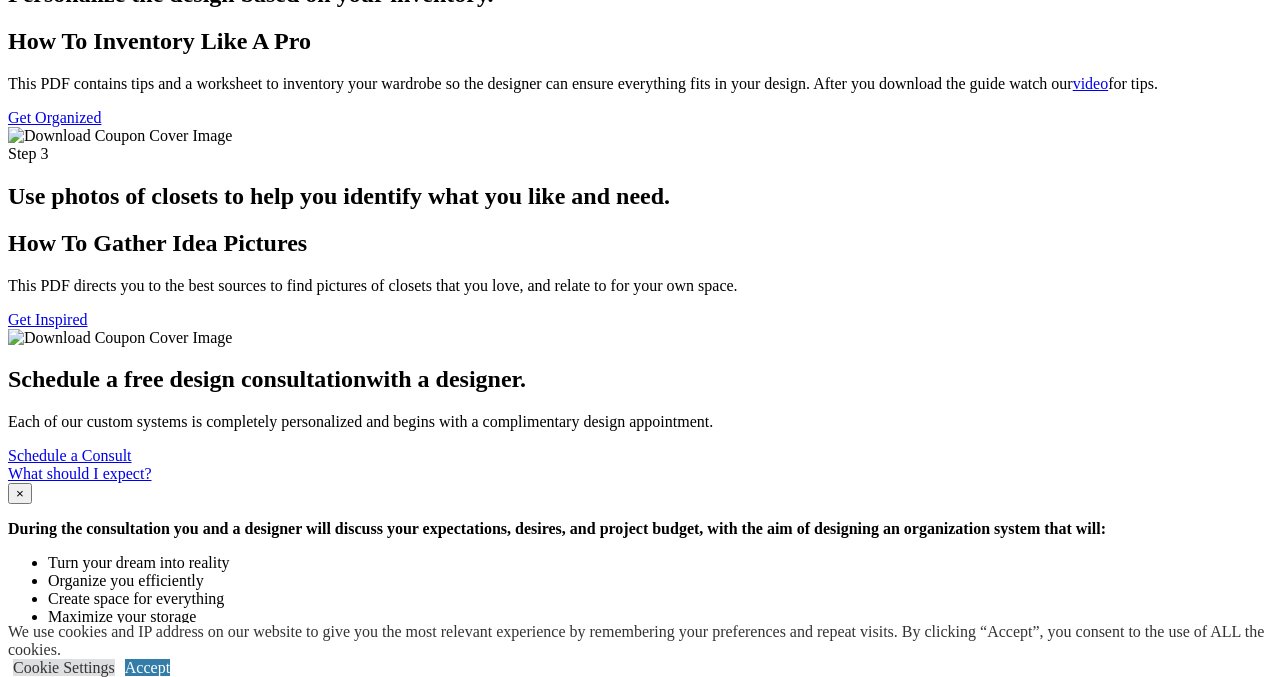 click on "**********" at bounding box center (79, -3252) 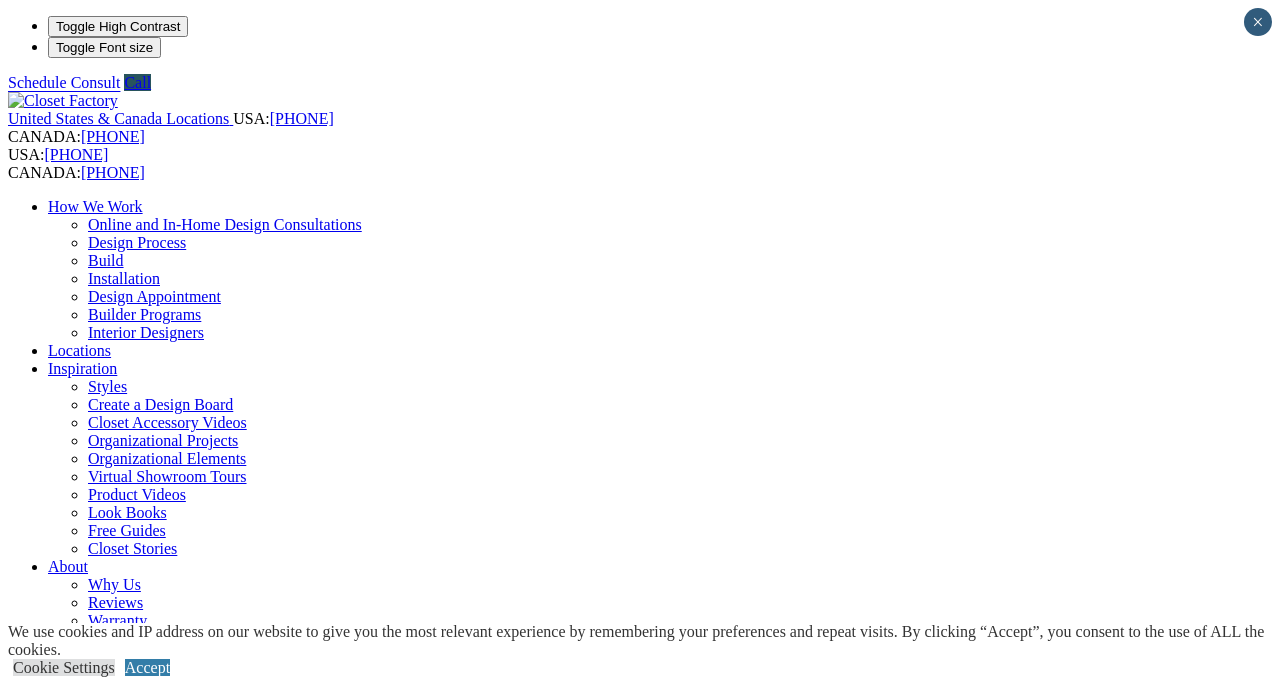 scroll, scrollTop: 0, scrollLeft: 0, axis: both 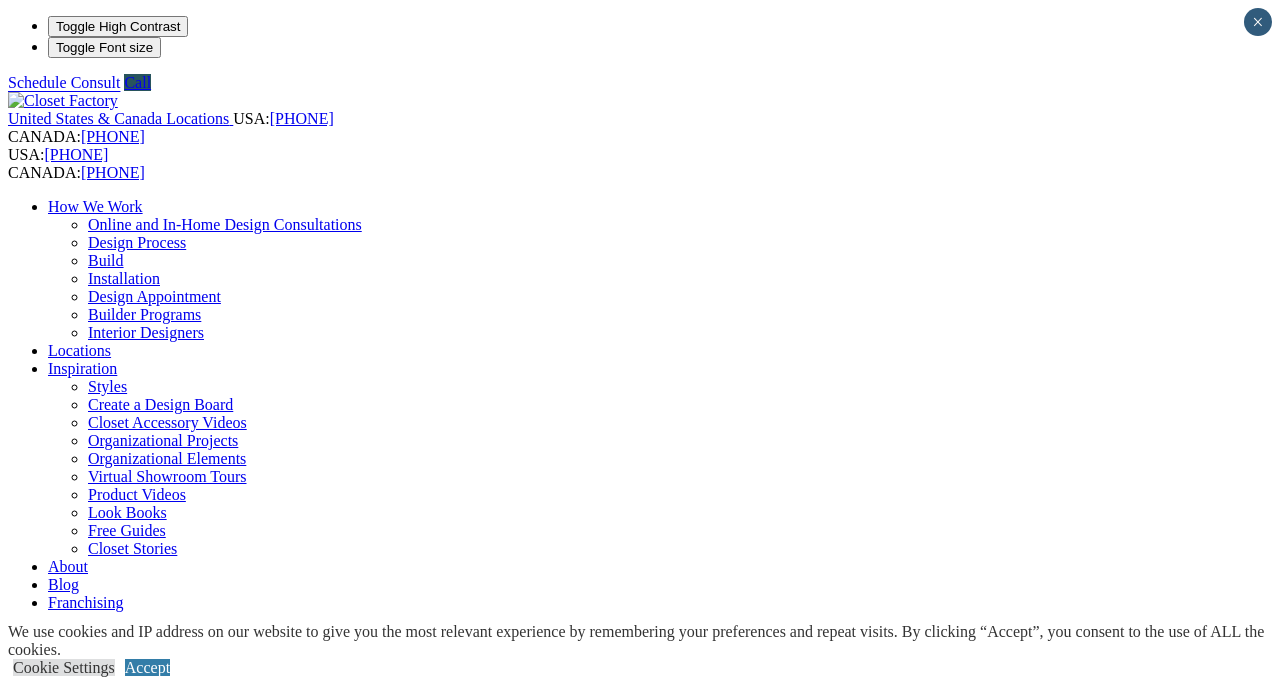 click on "Wall Units" at bounding box center [82, 958] 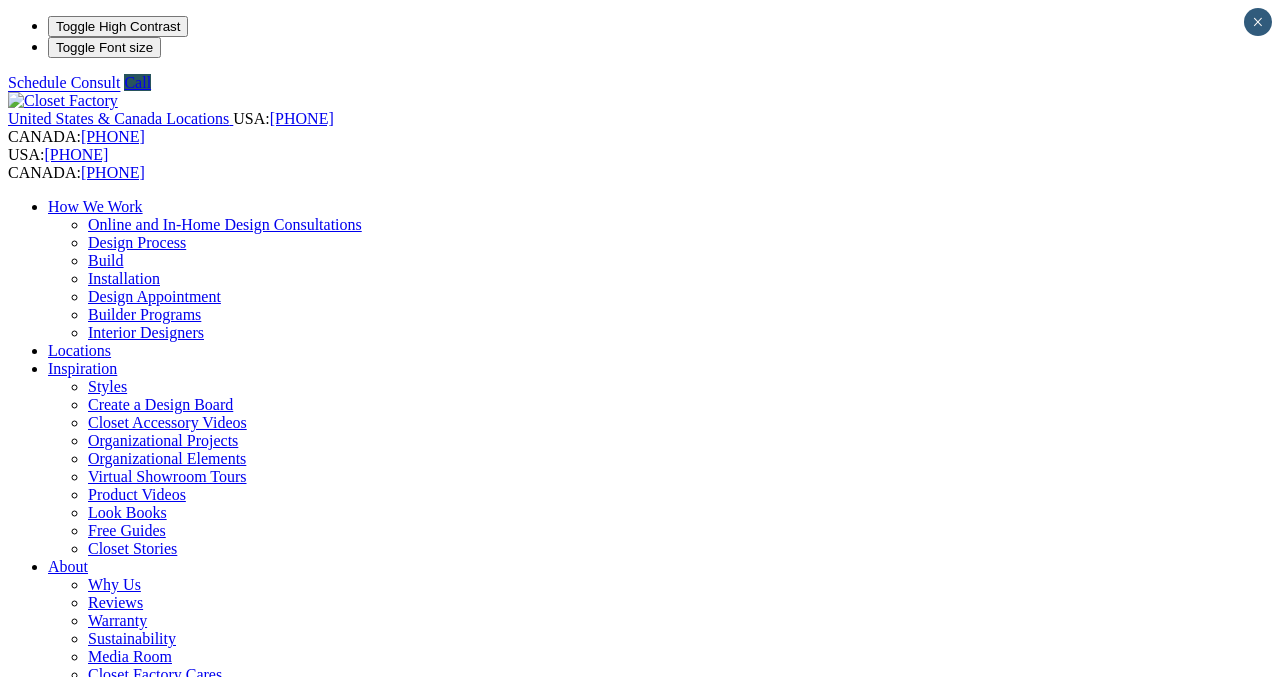 scroll, scrollTop: 0, scrollLeft: 0, axis: both 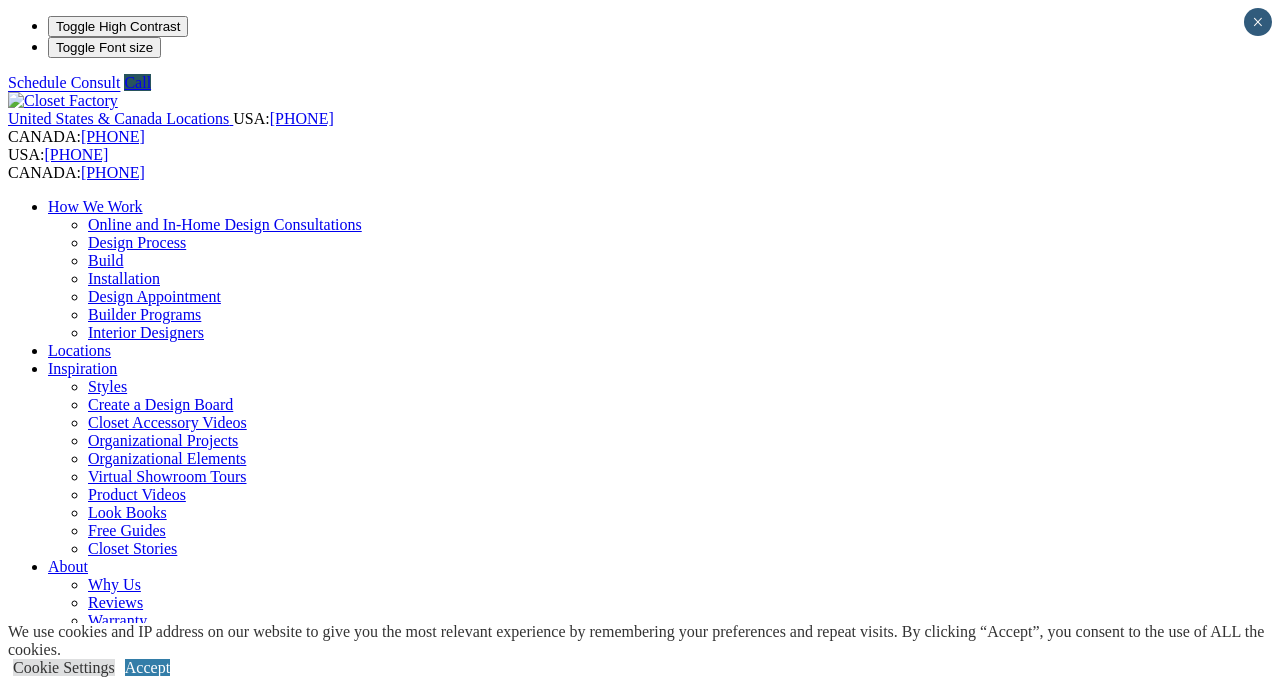 click on "Wall Units" at bounding box center [82, 1102] 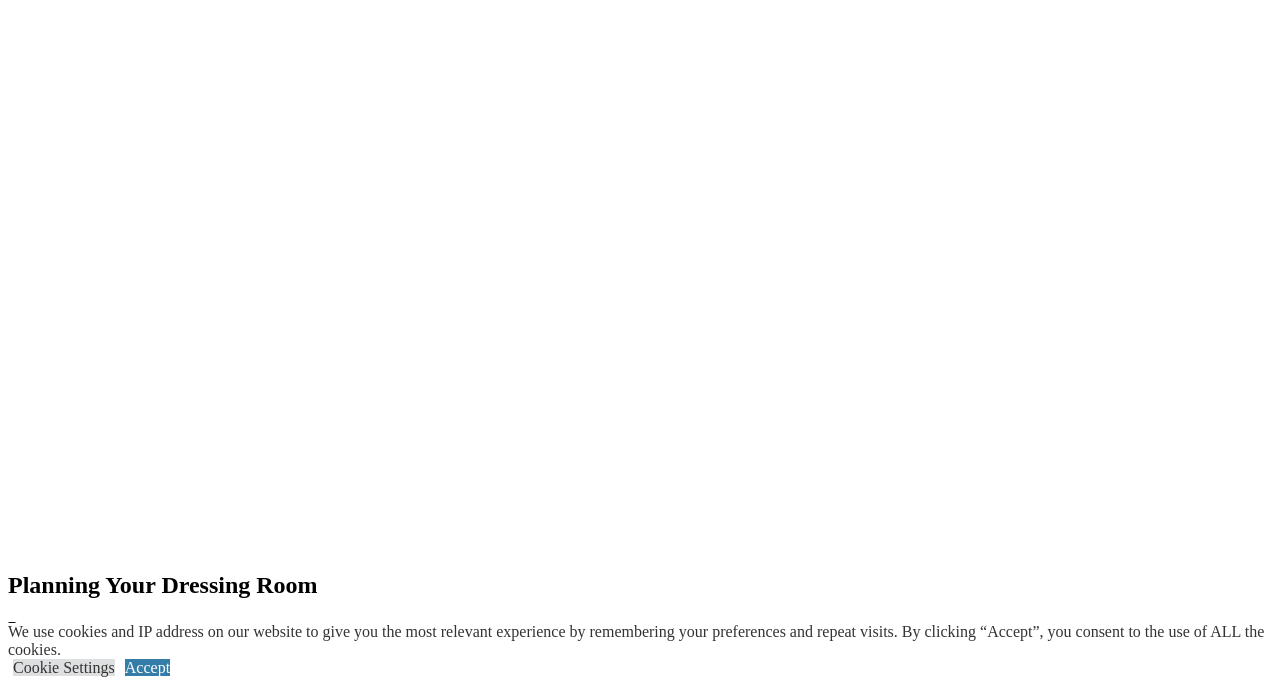 scroll, scrollTop: 2104, scrollLeft: 0, axis: vertical 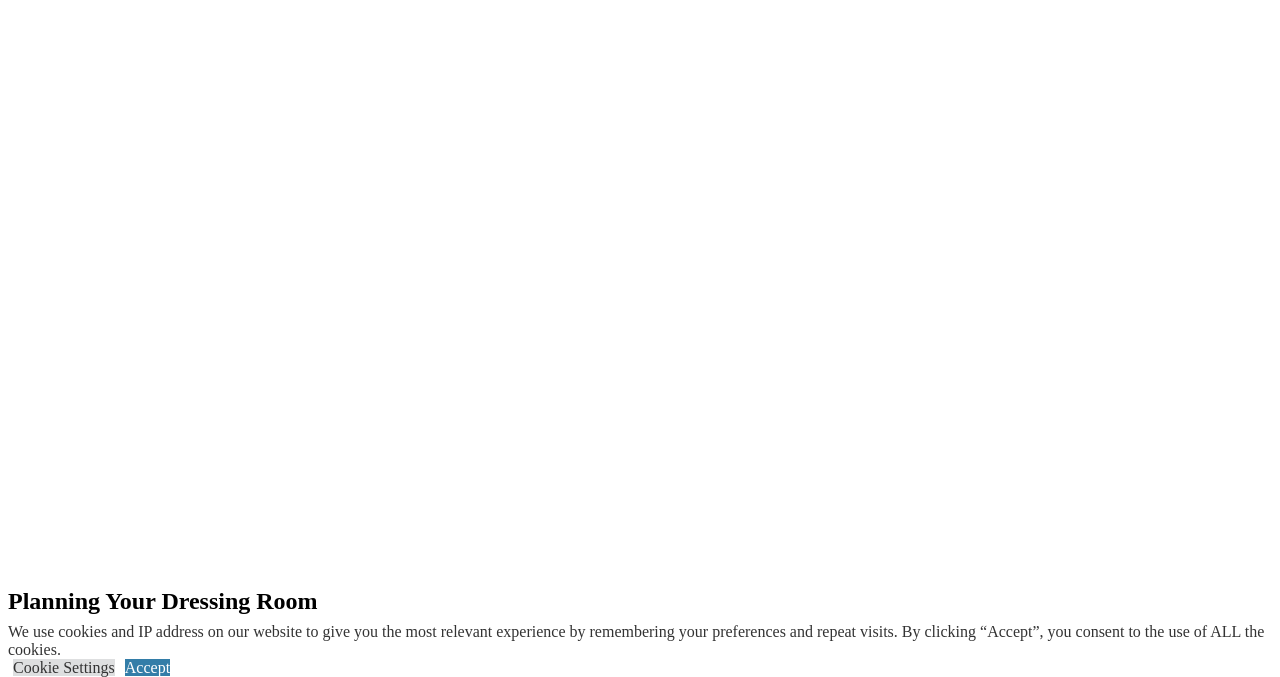 click on "next" at bounding box center (640, 1691) 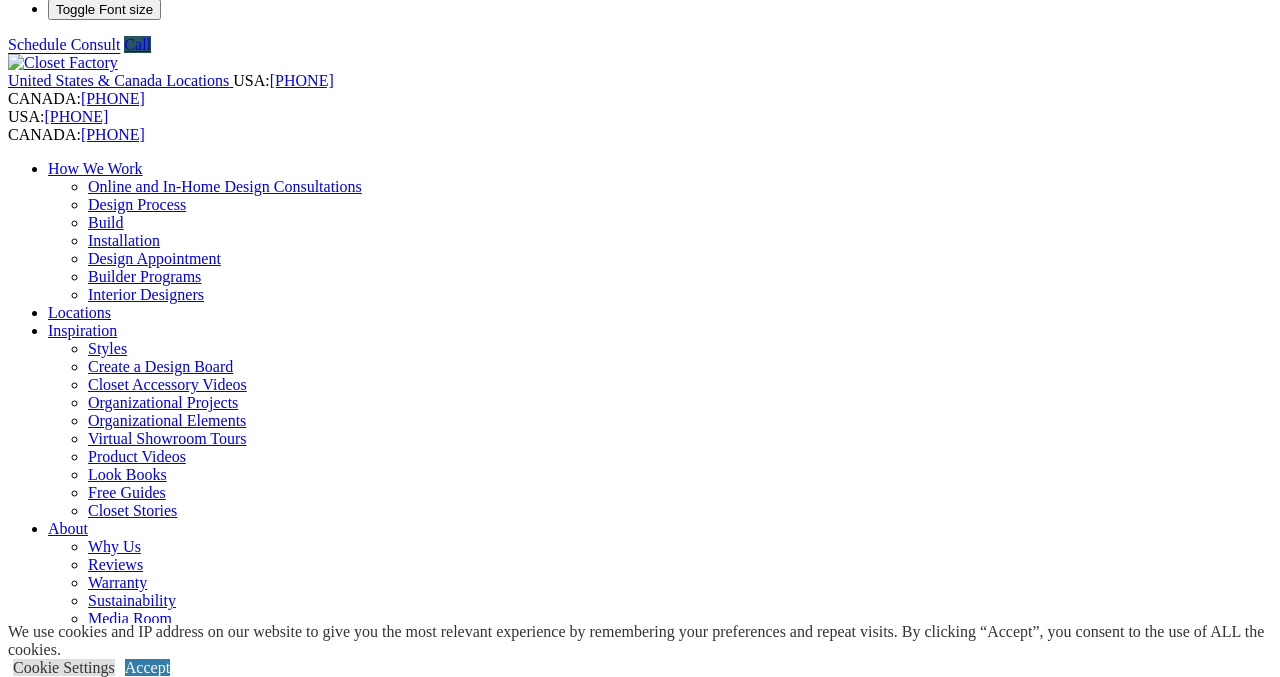 scroll, scrollTop: 0, scrollLeft: 0, axis: both 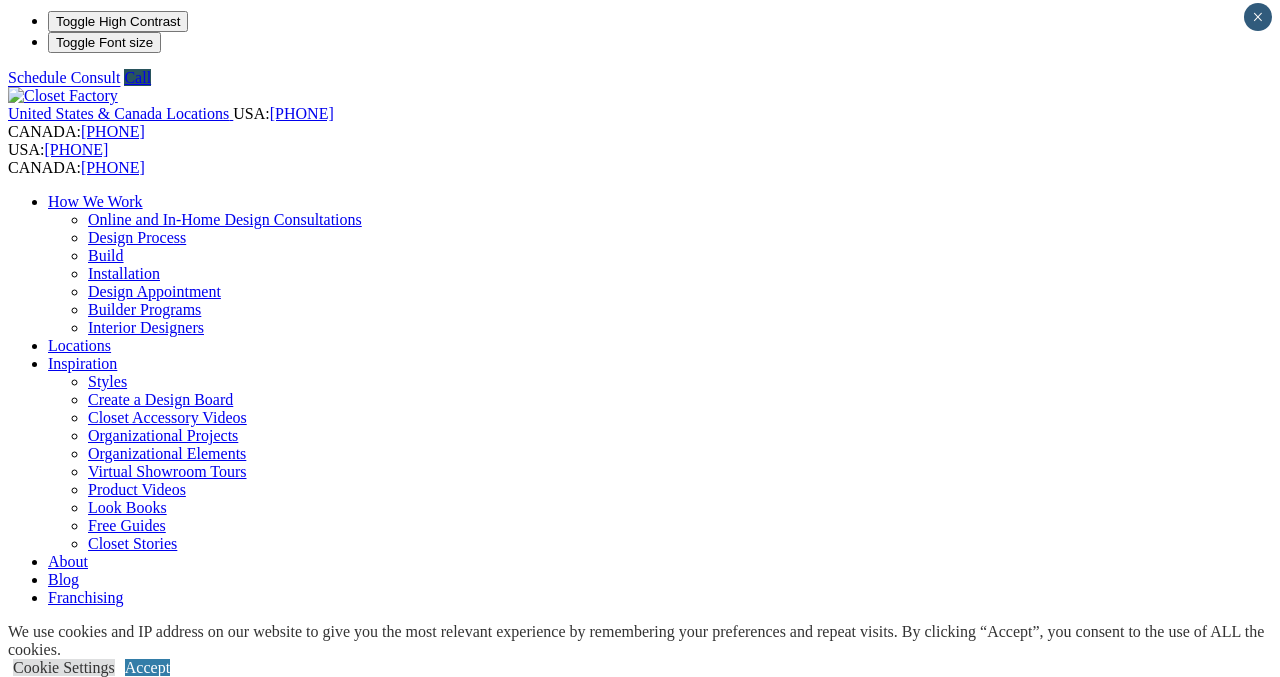click on "Shoe Closets" at bounding box center (129, 773) 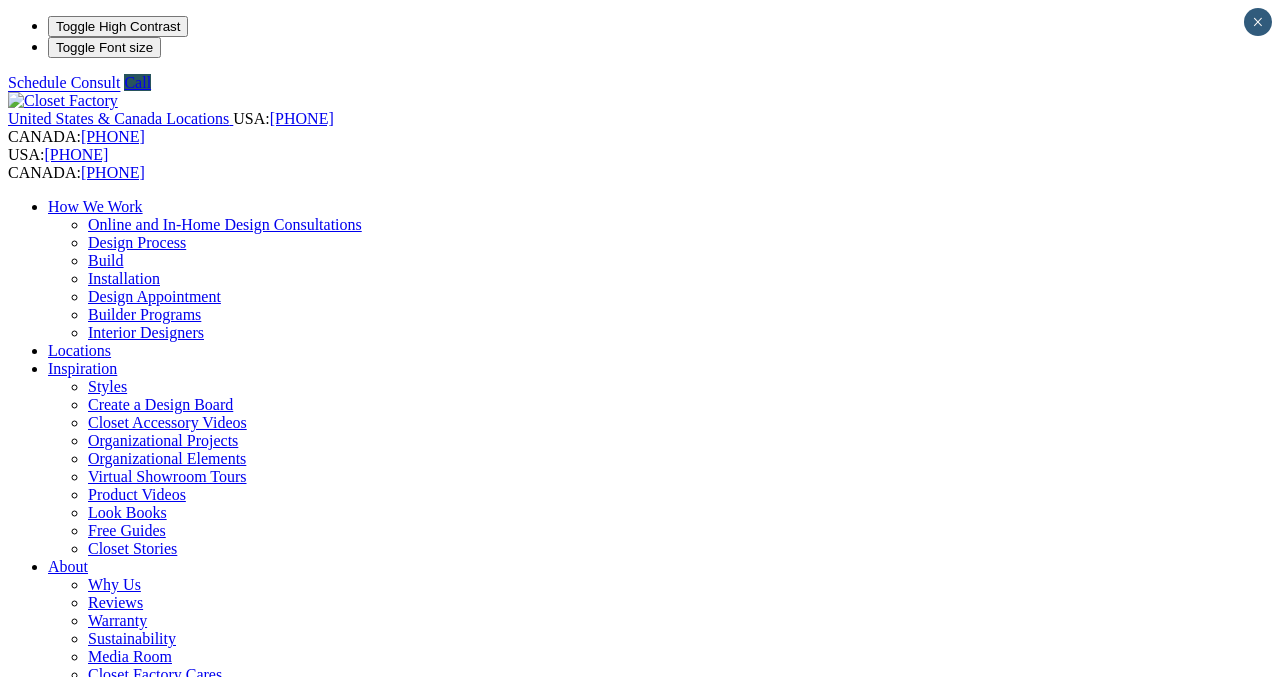 scroll, scrollTop: 0, scrollLeft: 0, axis: both 